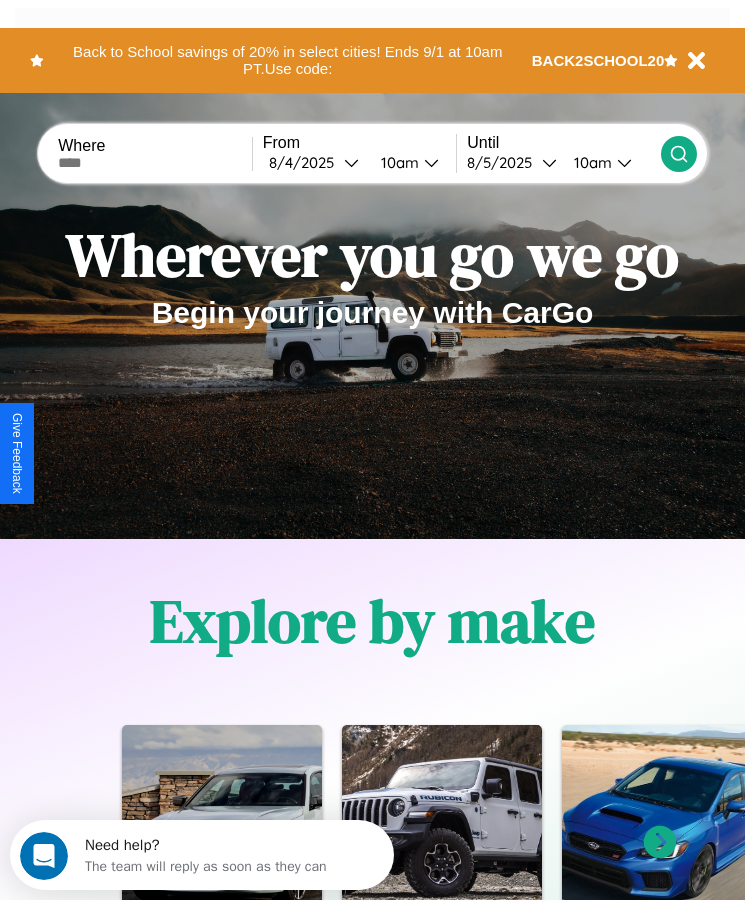 scroll, scrollTop: 0, scrollLeft: 0, axis: both 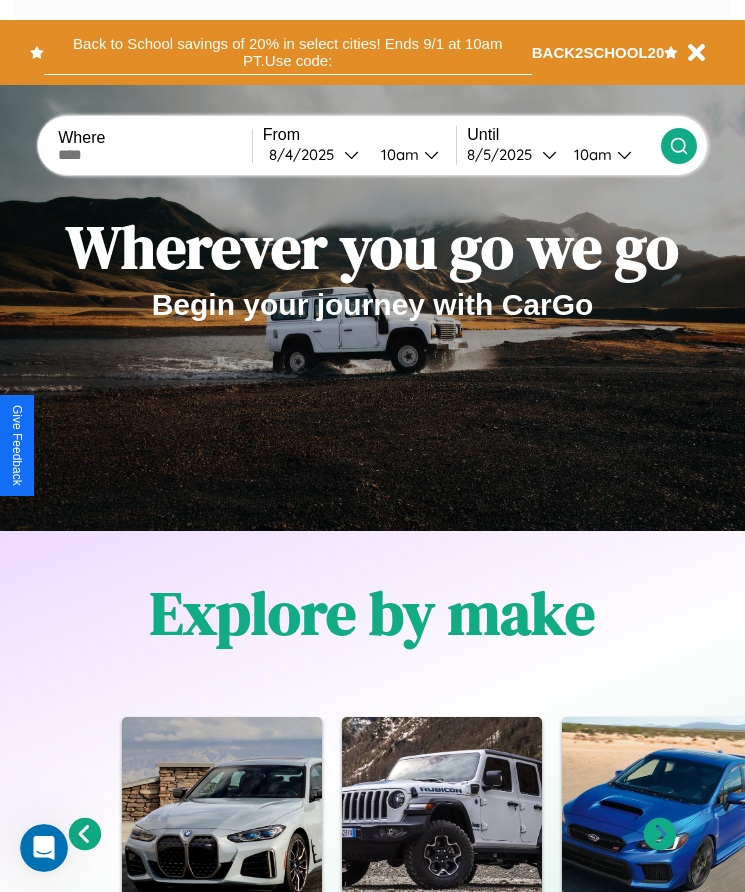 click on "Back to School savings of 20% in select cities! Ends 9/1 at 10am PT.  Use code:" at bounding box center (288, 52) 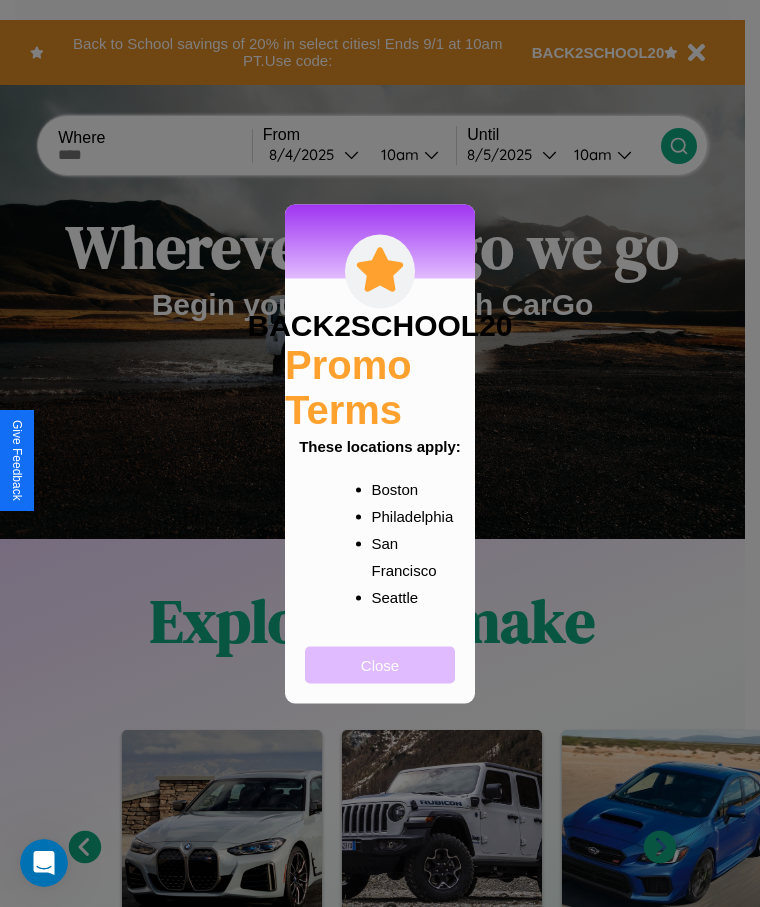 click on "Close" at bounding box center (380, 664) 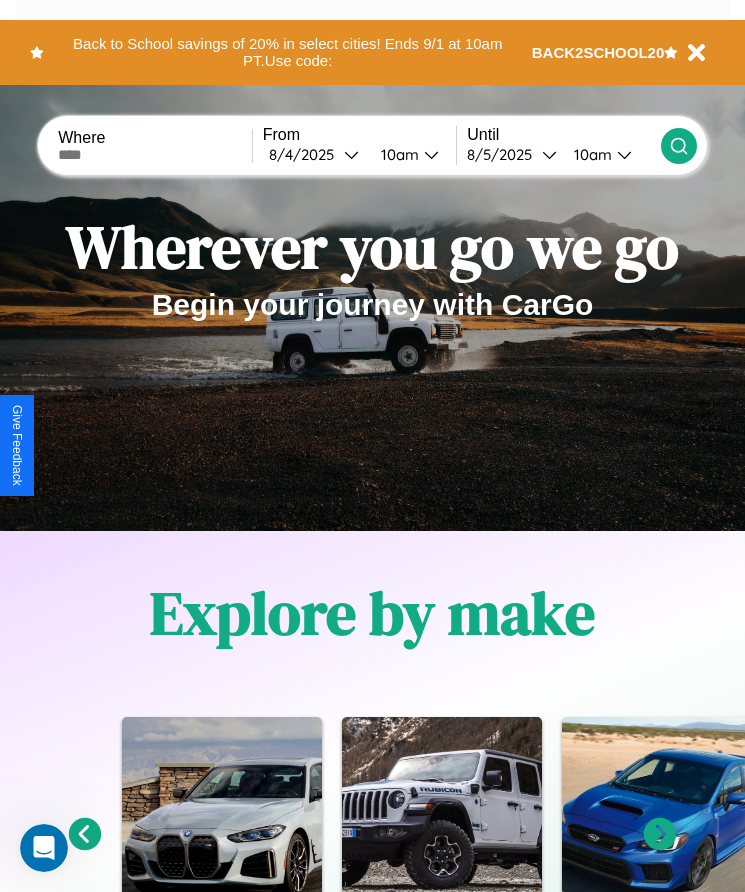 click at bounding box center [155, 155] 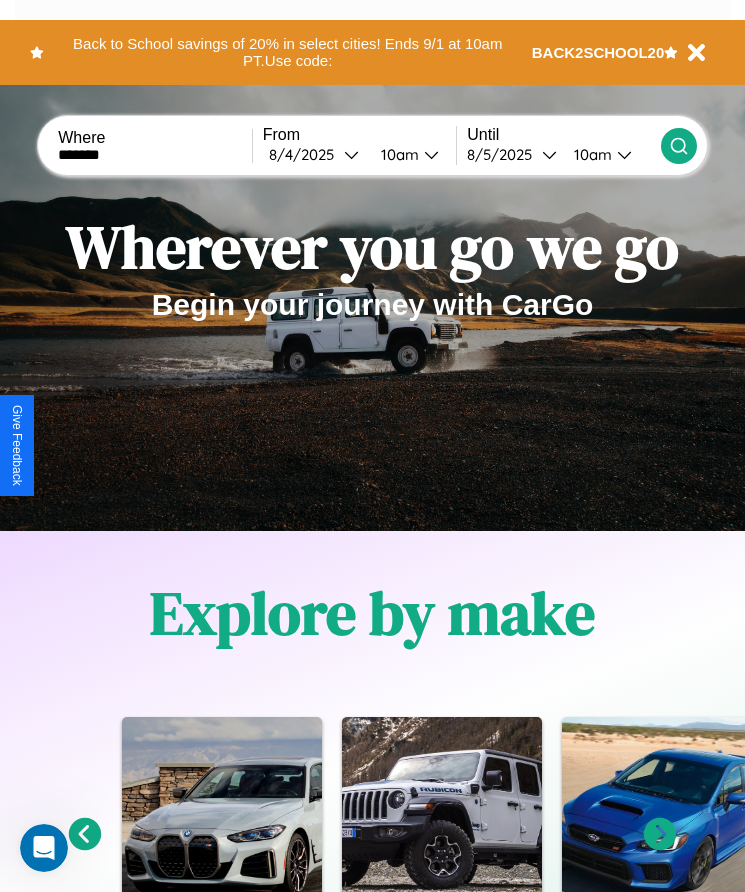 type on "*******" 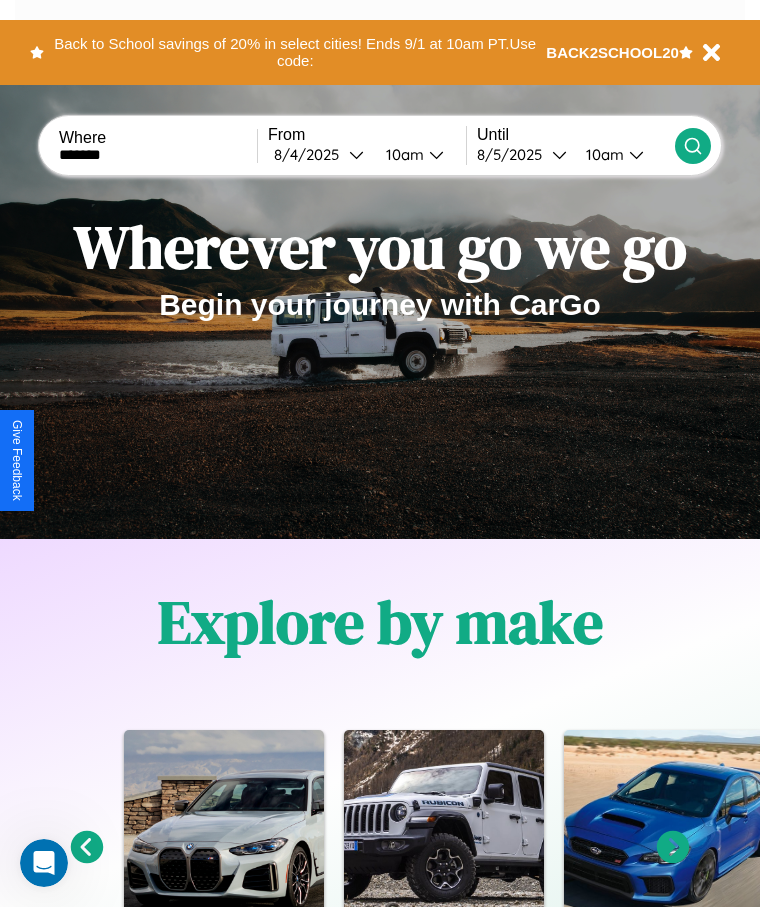 select on "*" 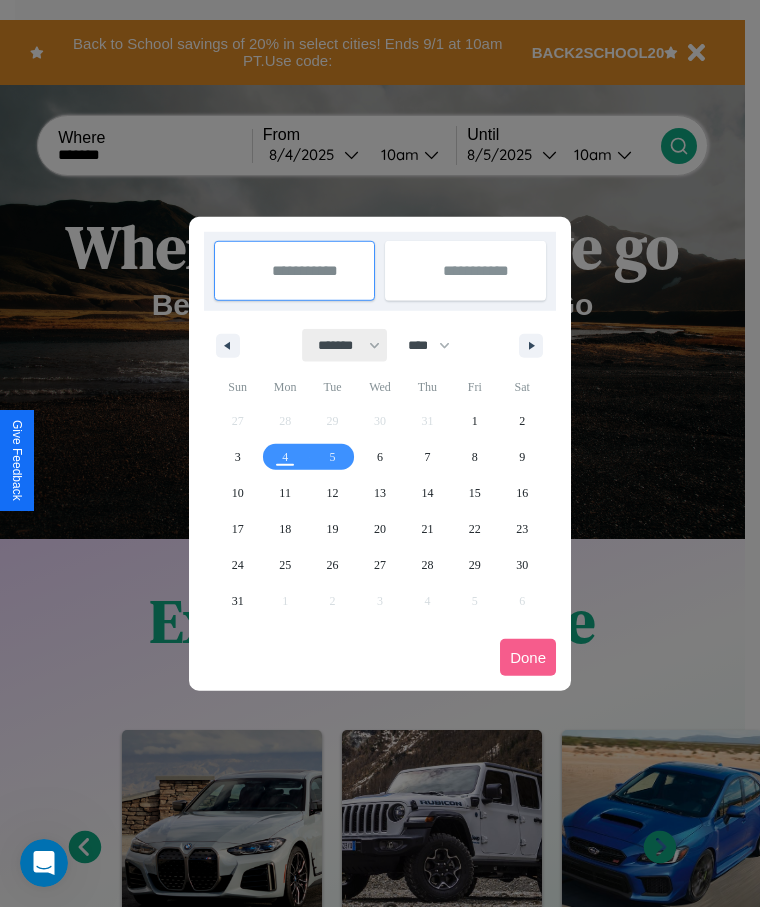 click on "******* ******** ***** ***** *** **** **** ****** ********* ******* ******** ********" at bounding box center [345, 345] 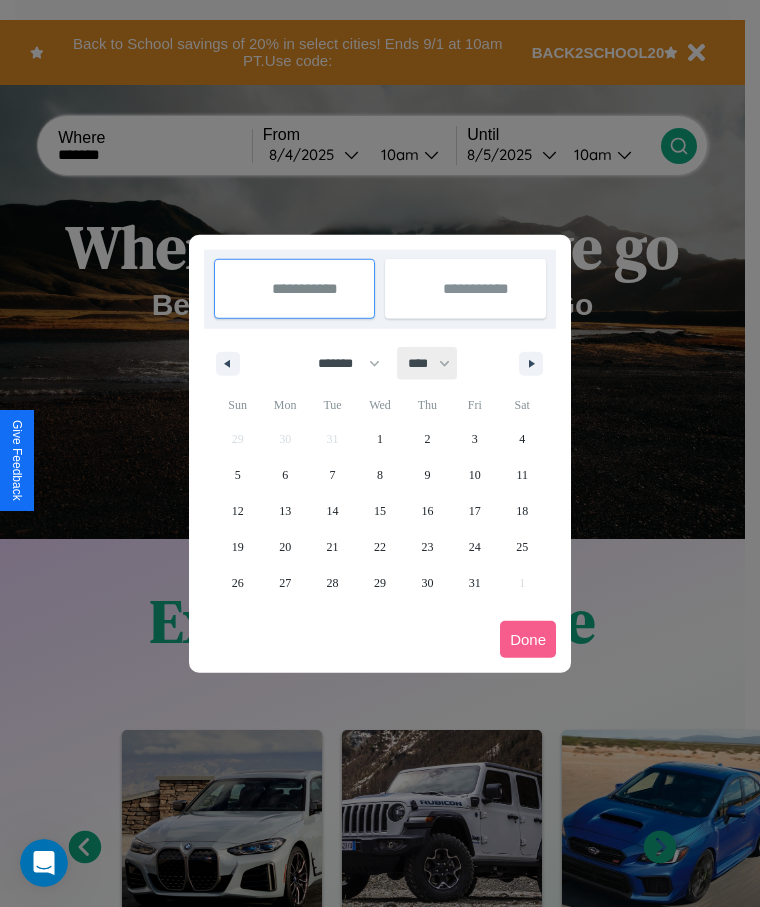 click on "**** **** **** **** **** **** **** **** **** **** **** **** **** **** **** **** **** **** **** **** **** **** **** **** **** **** **** **** **** **** **** **** **** **** **** **** **** **** **** **** **** **** **** **** **** **** **** **** **** **** **** **** **** **** **** **** **** **** **** **** **** **** **** **** **** **** **** **** **** **** **** **** **** **** **** **** **** **** **** **** **** **** **** **** **** **** **** **** **** **** **** **** **** **** **** **** **** **** **** **** **** **** **** **** **** **** **** **** **** **** **** **** **** **** **** **** **** **** **** **** ****" at bounding box center [428, 363] 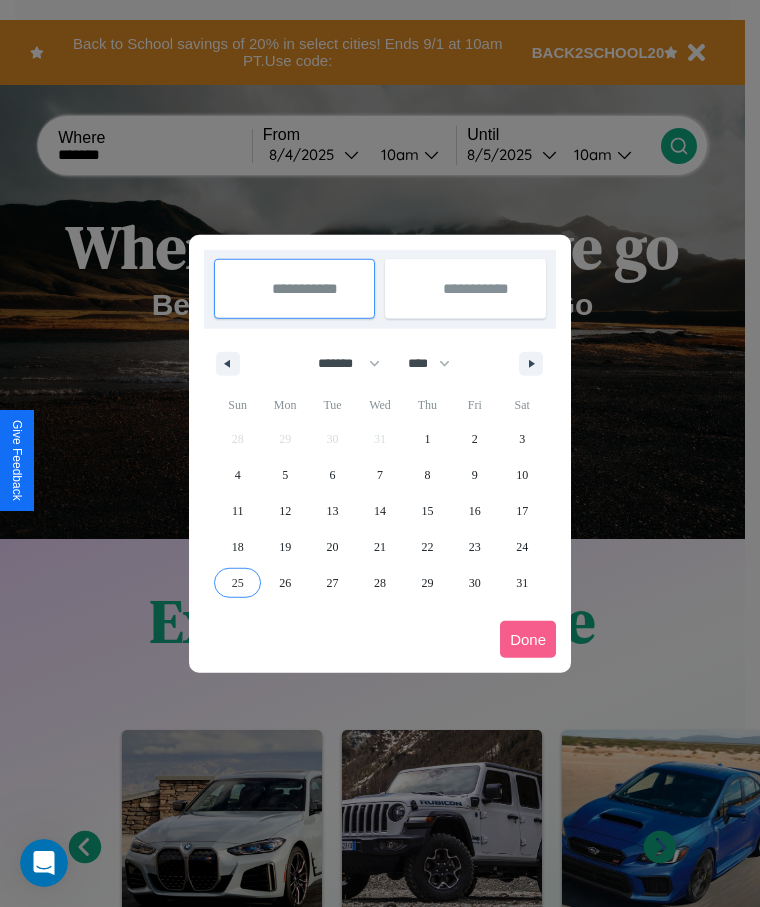 click on "25" at bounding box center (238, 583) 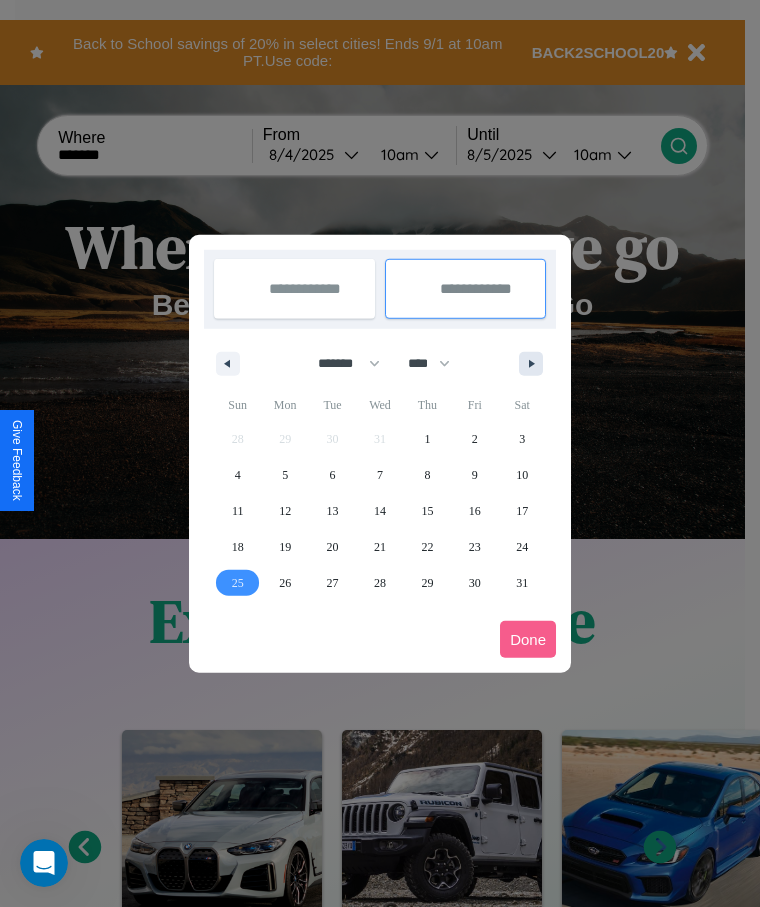 click at bounding box center [535, 364] 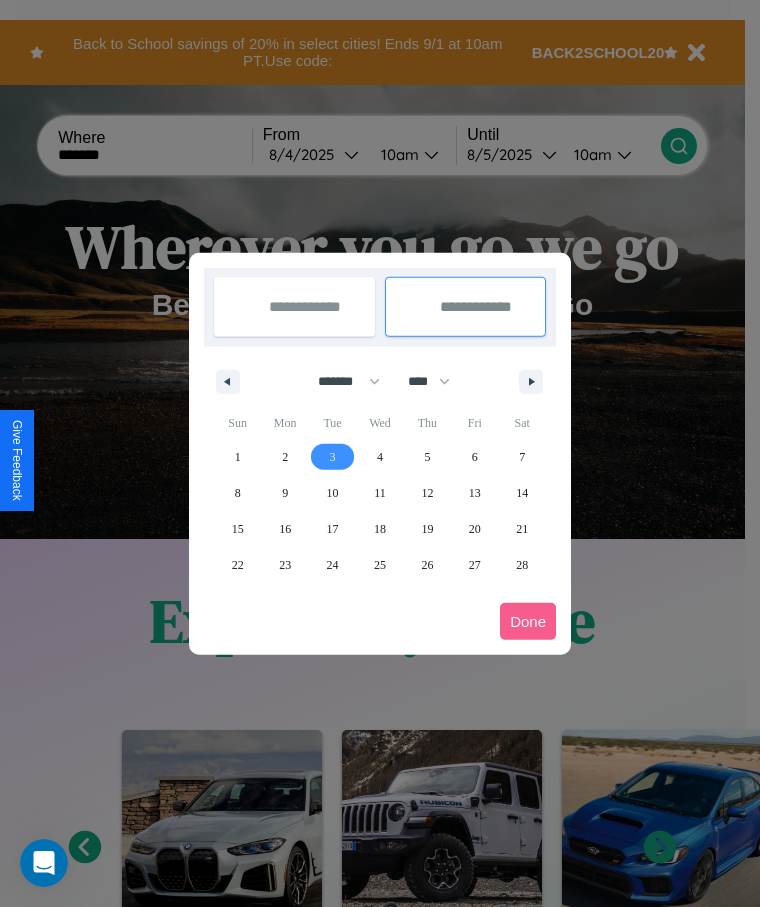 click on "3" at bounding box center [333, 457] 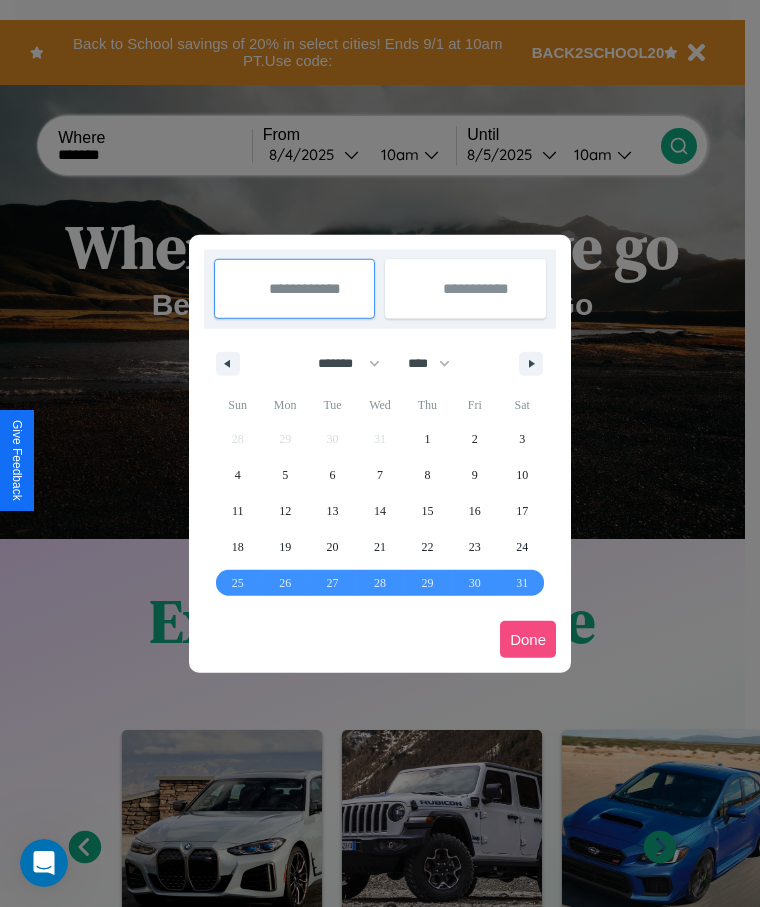 click on "Done" at bounding box center (528, 639) 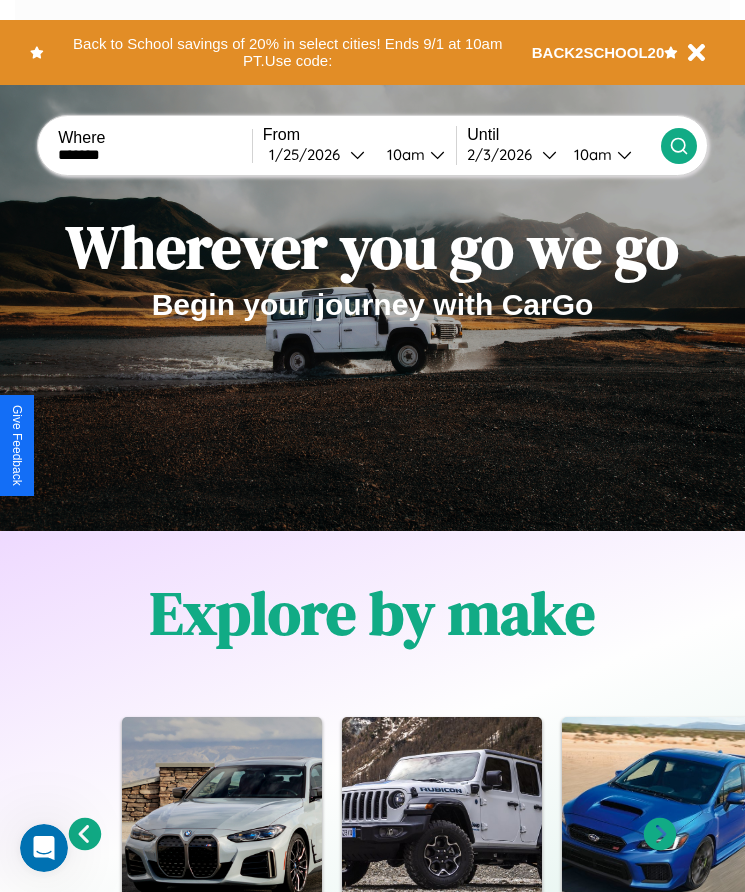 click on "10am" at bounding box center [403, 154] 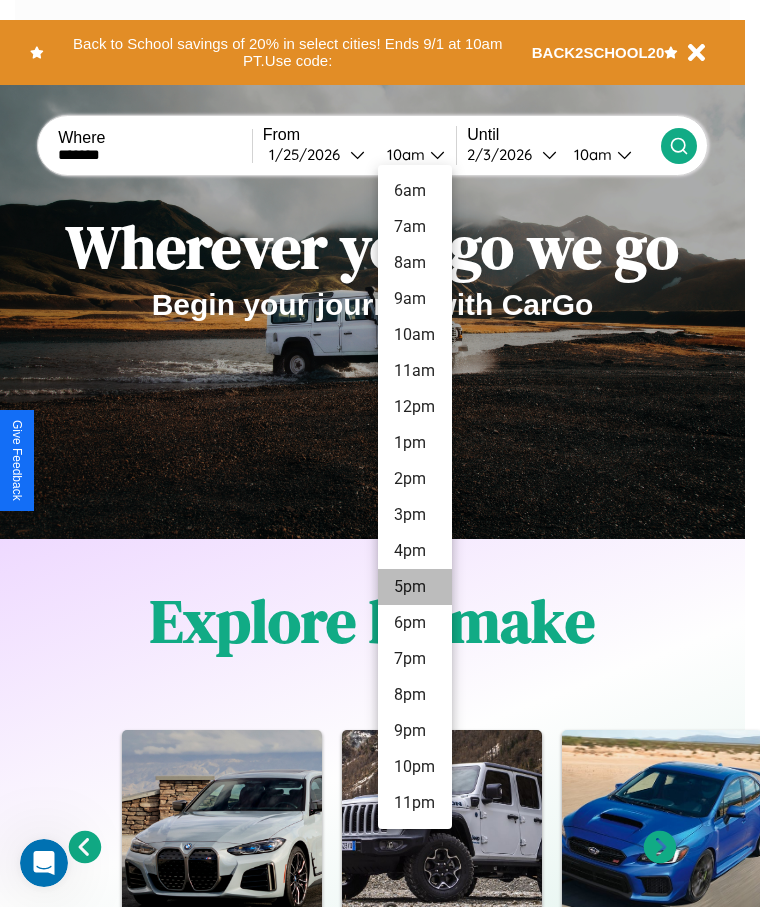 click on "5pm" at bounding box center [415, 587] 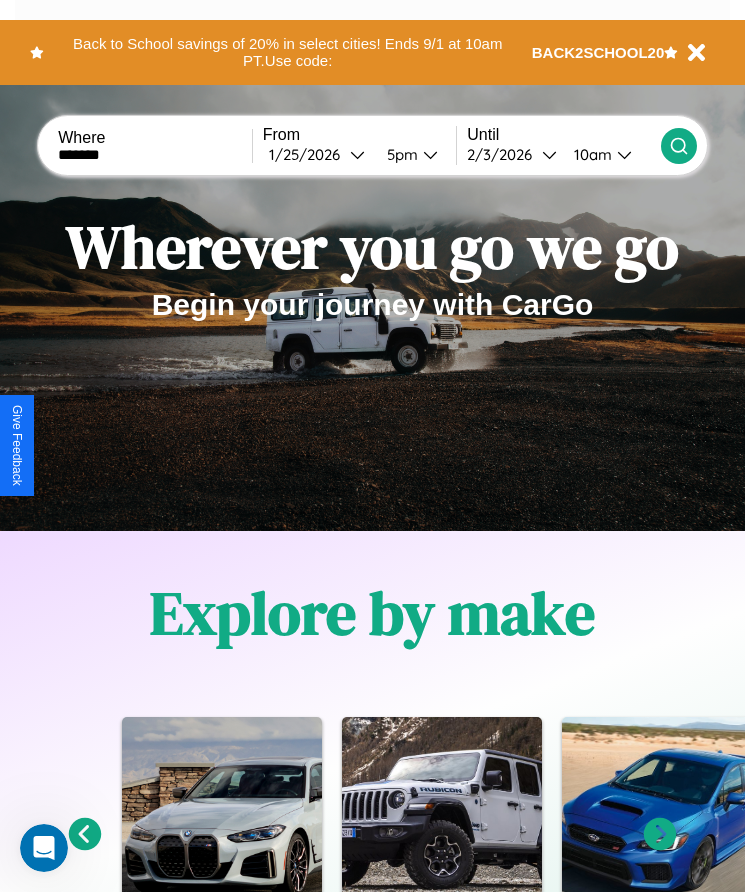 click 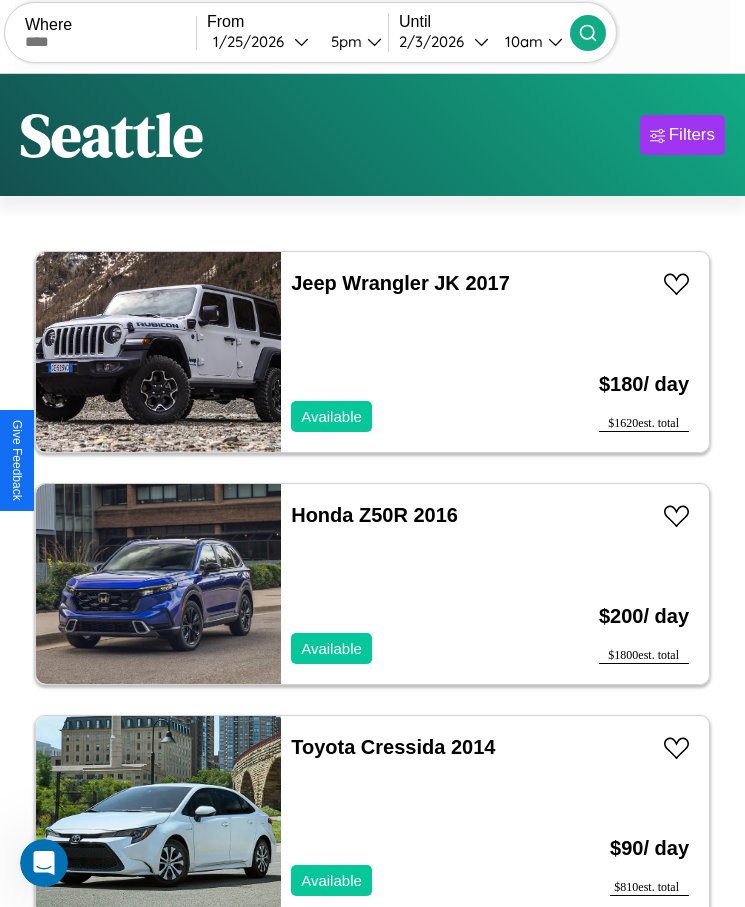 scroll, scrollTop: 50, scrollLeft: 0, axis: vertical 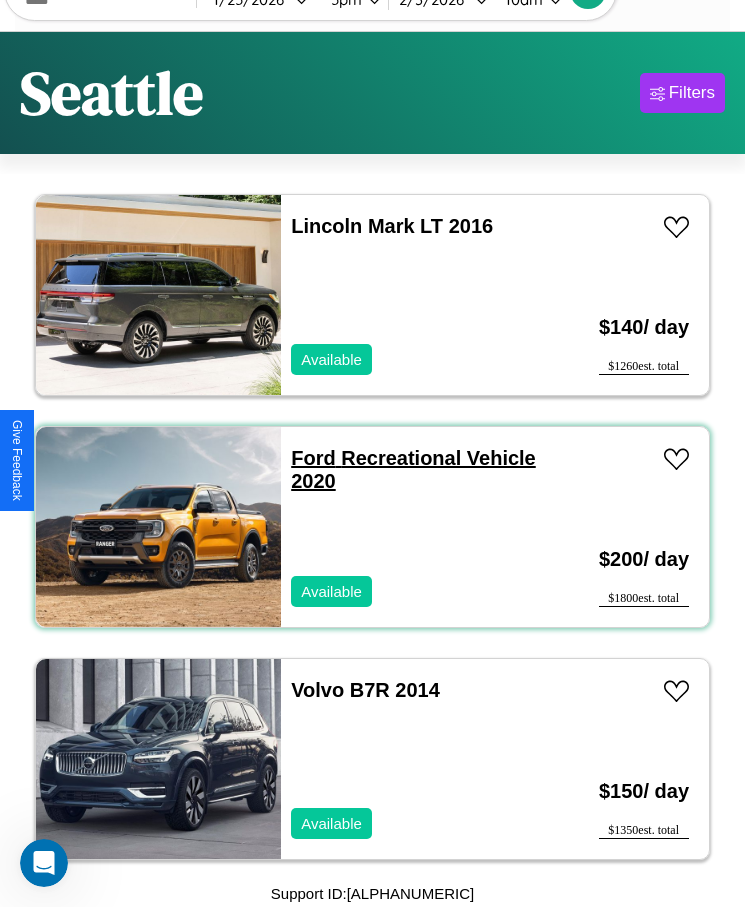 click on "Ford   Recreational Vehicle   2020" at bounding box center [413, 469] 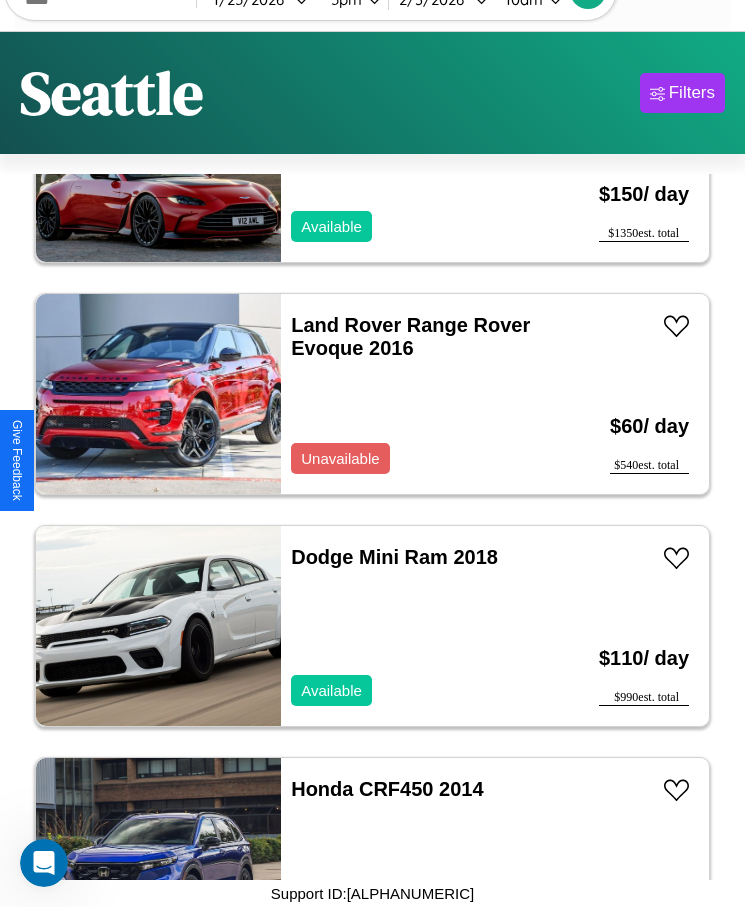 scroll, scrollTop: 8846, scrollLeft: 0, axis: vertical 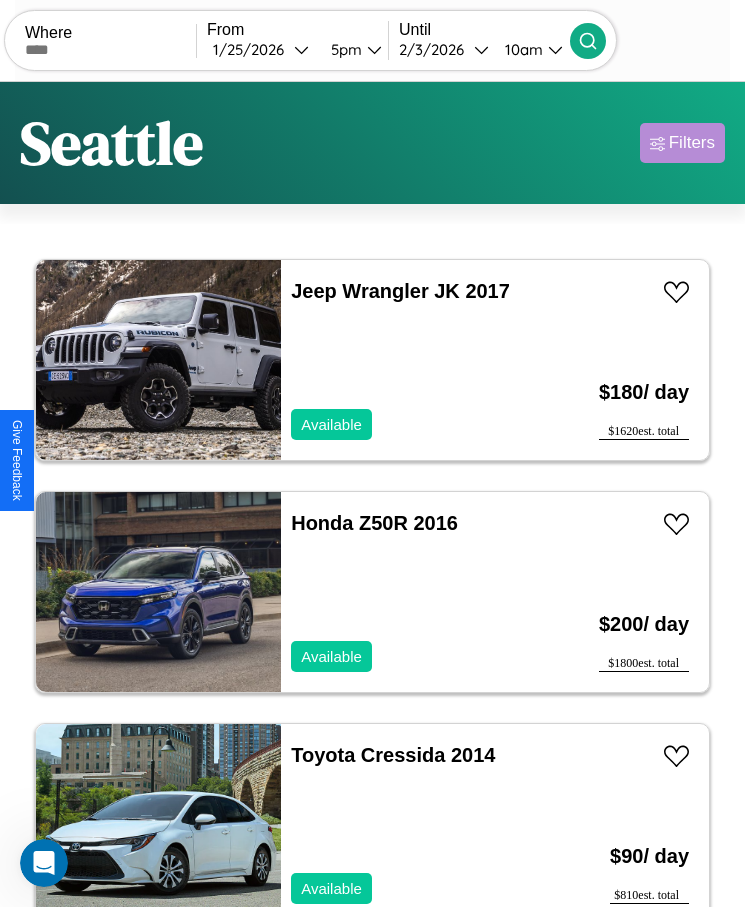 click on "Filters" at bounding box center [692, 143] 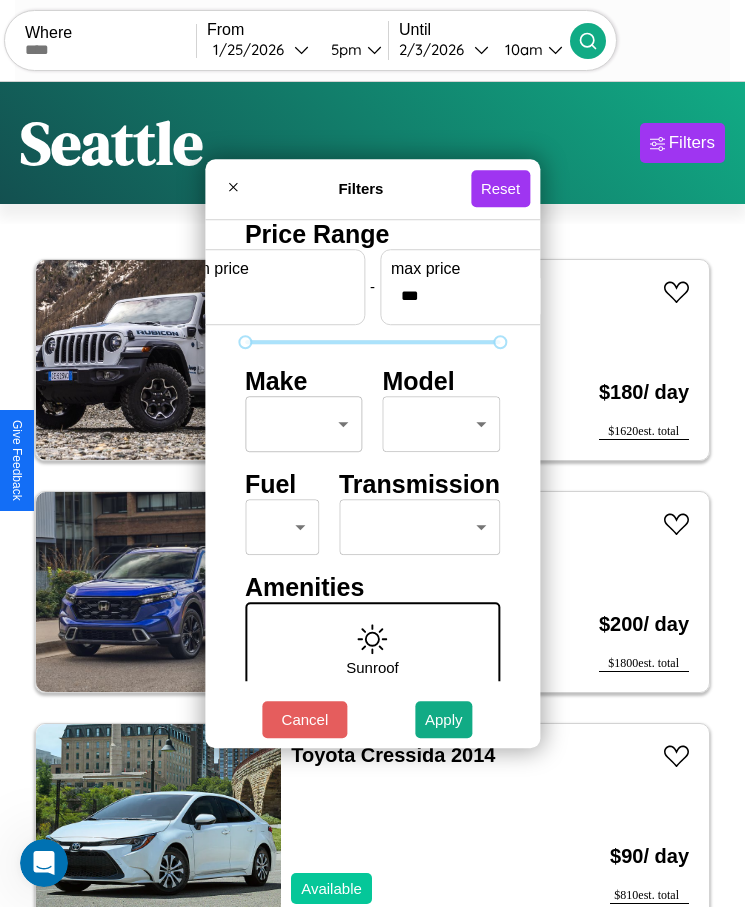 click on "CarGo Where From [MONTH] / [DAY] / [YEAR] [TIME] Until [MONTH] / [DAY] / [YEAR] [TIME] Become a Host Login Sign Up [CITY] Filters 41 cars in this area These cars can be picked up in this city. Jeep Wrangler JK 2017 Available $ 180 / day $ 1620 est. total Honda Z50R 2016 Available $ 200 / day $ 1800 est. total Toyota Cressida 2014 Available $ 90 / day $ 810 est. total Chrysler LASER 2018 Unavailable $ 80 / day $ 720 est. total Jeep Patriot 2022 Available $ 130 / day $ 1170 est. total Lincoln LS 2019 Available $ 60 / day $ 540 est. total Maserati Spyder 2022 Available $ 90 / day $ 810 est. total Jaguar XK 2014 Available $ 200 / day $ 1800 est. total Land Rover LR3 2023 Available $ 170 / day $ 1530 est. total Volvo B9TL 2017 Available $ 100 / day $ 900 est. total Jaguar F-PACE 2016 Unavailable $ 100 / day $ 900 est. total Ford Transit Connect 2014 Available $ 40 / day $ 360 est. total Mercedes LP1219 2022 Available $ 140 / day $ 1260 est. total Volvo WCA $" at bounding box center (372, 478) 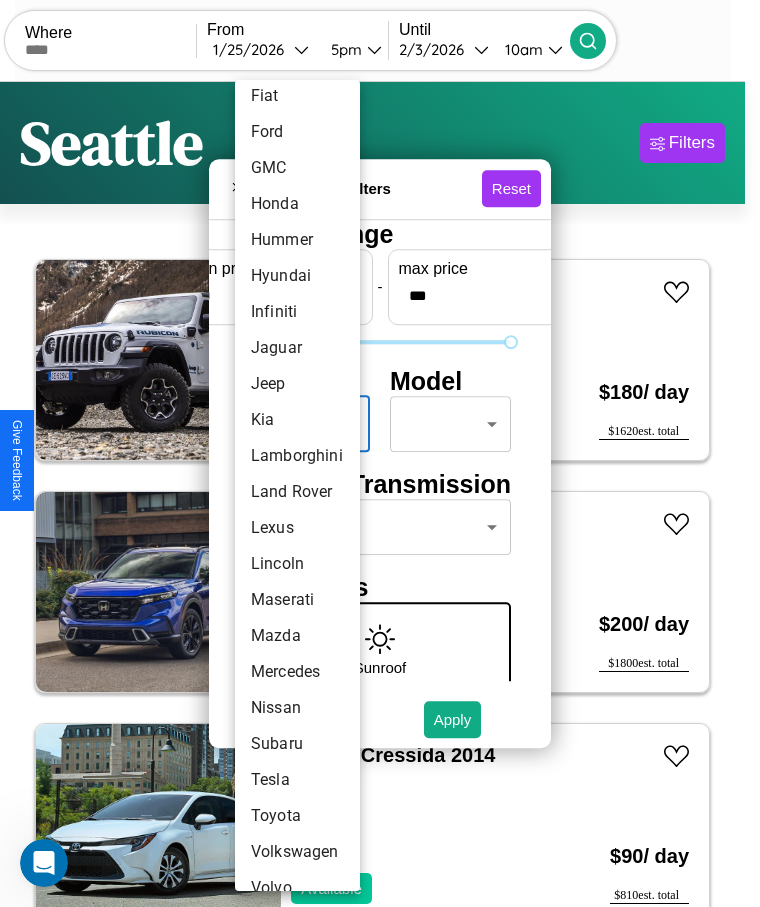 scroll, scrollTop: 501, scrollLeft: 0, axis: vertical 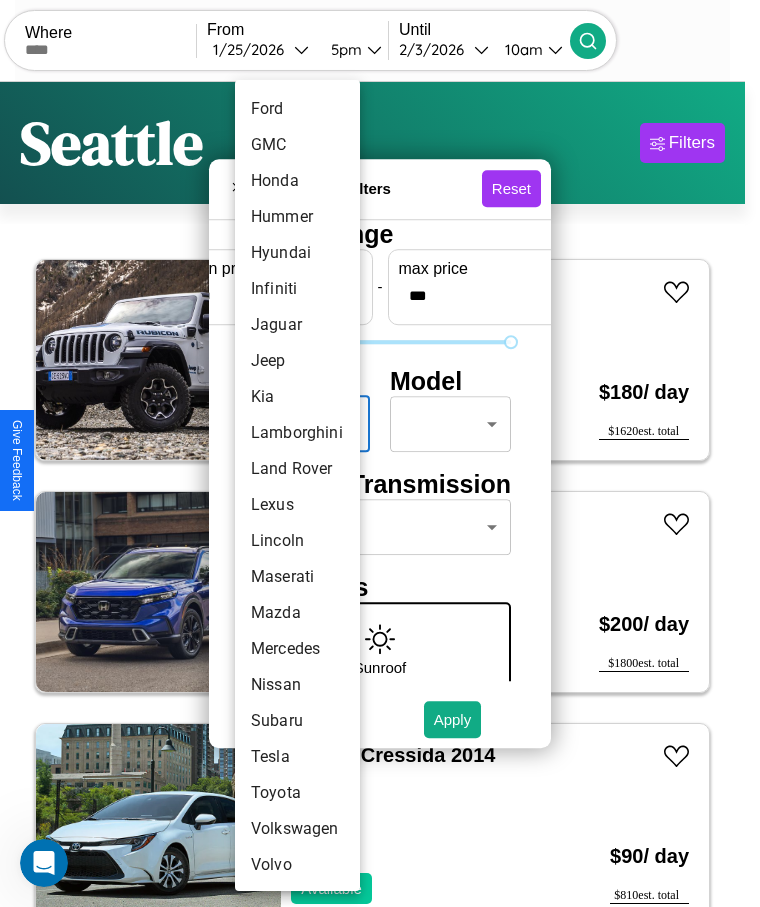 click on "Tesla" at bounding box center (297, 757) 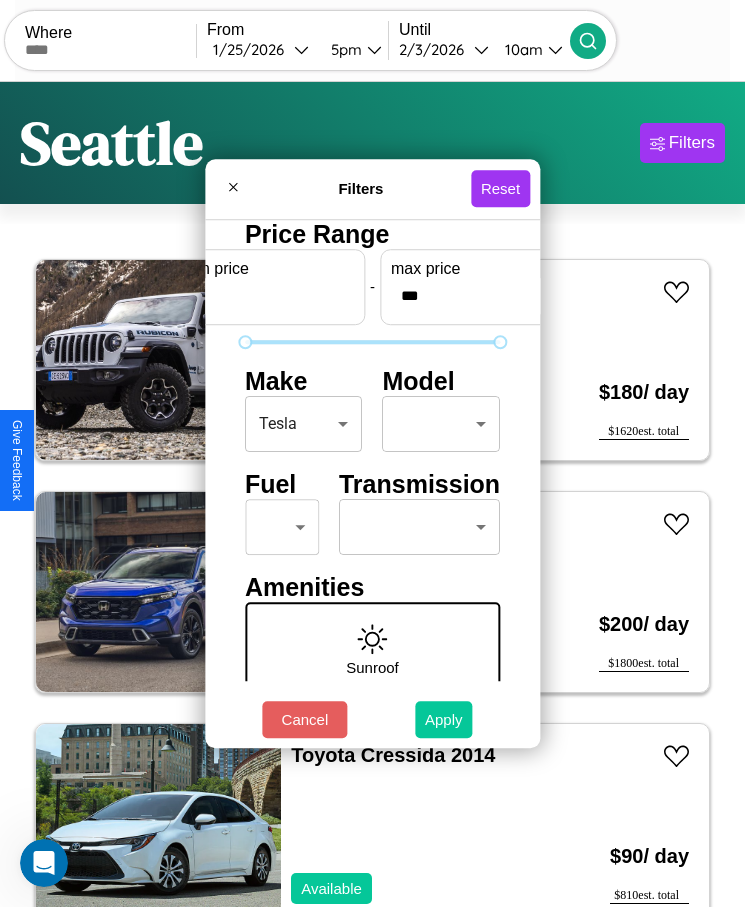 click on "Apply" at bounding box center [444, 719] 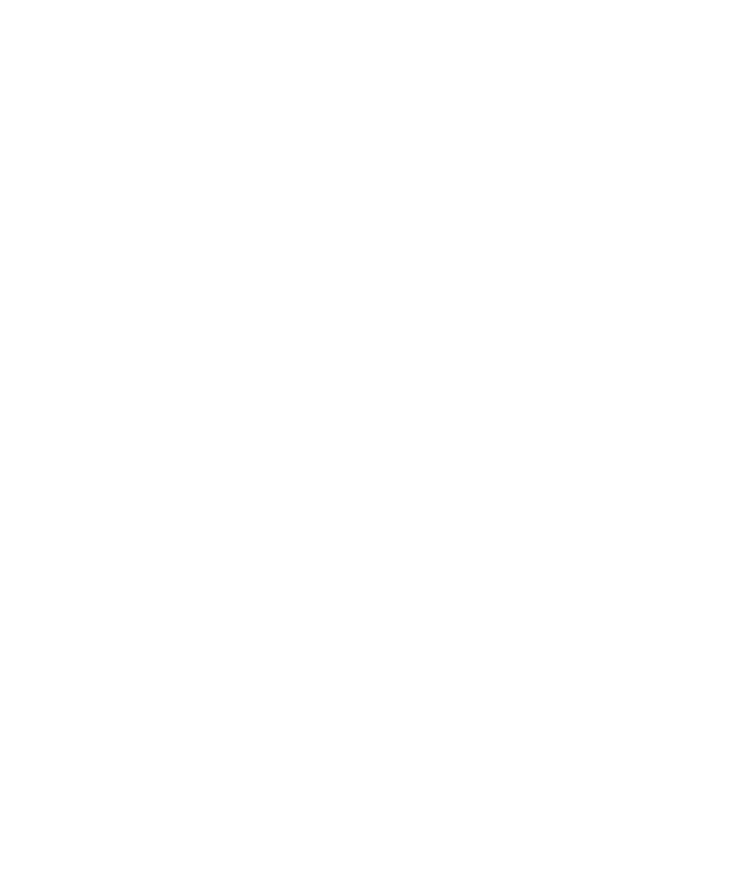 scroll, scrollTop: 0, scrollLeft: 0, axis: both 